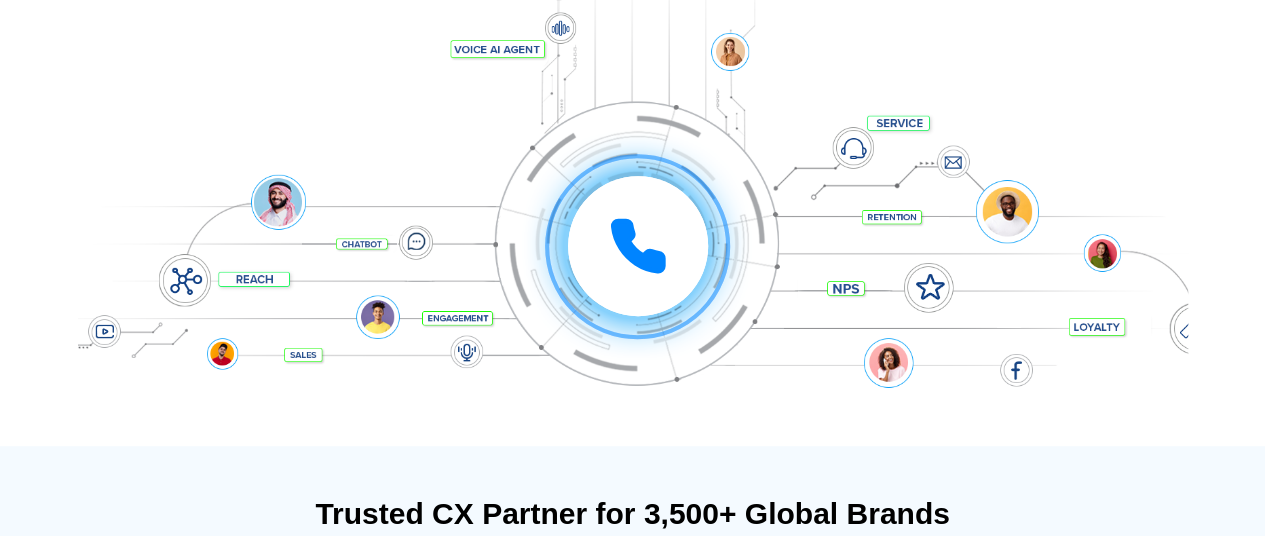 scroll, scrollTop: 500, scrollLeft: 0, axis: vertical 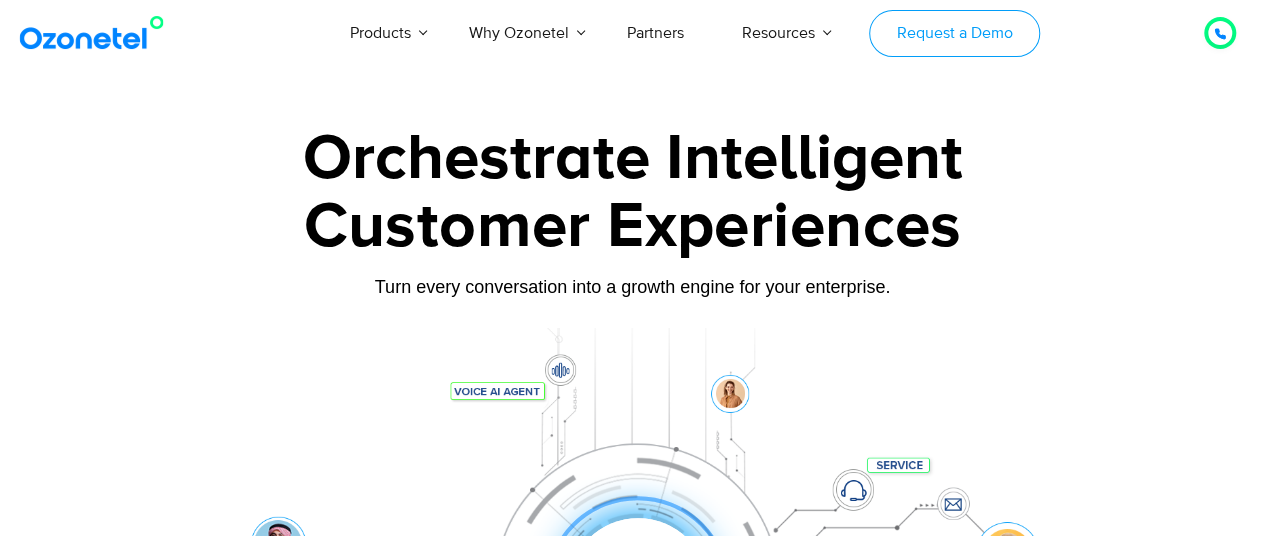 click on "Request a Demo" at bounding box center [954, 33] 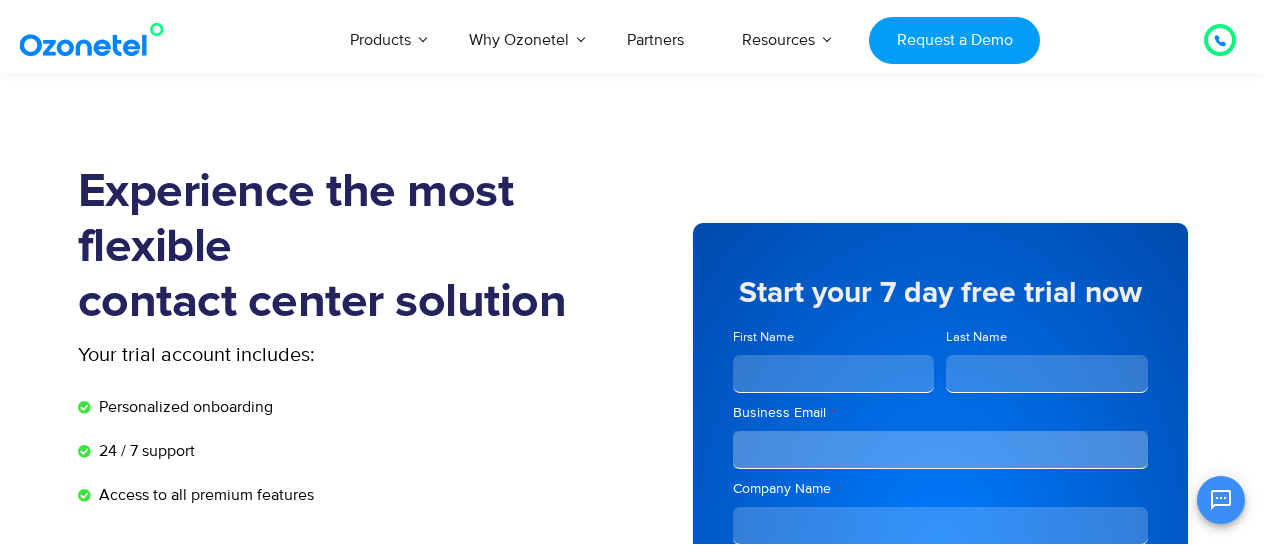 scroll, scrollTop: 200, scrollLeft: 0, axis: vertical 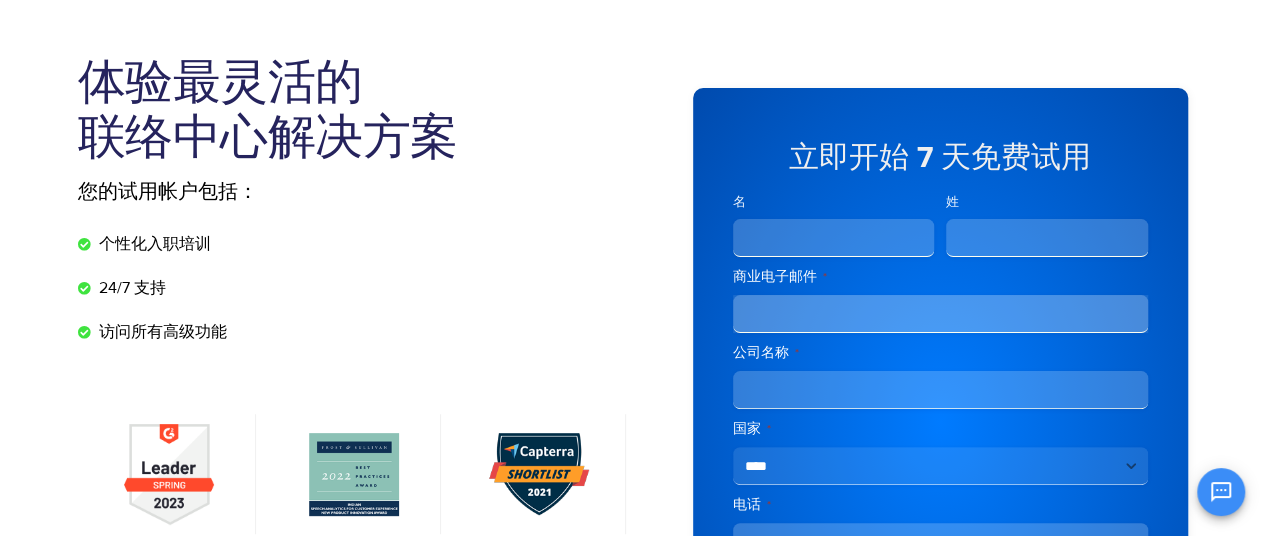 click on "名" at bounding box center (834, 238) 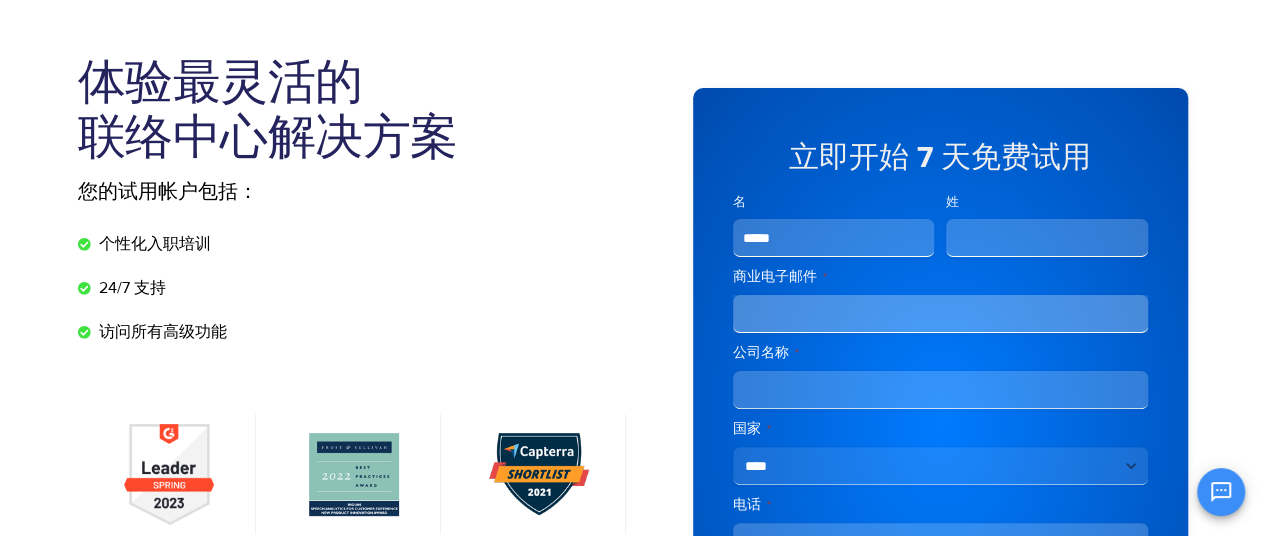 type on "*****" 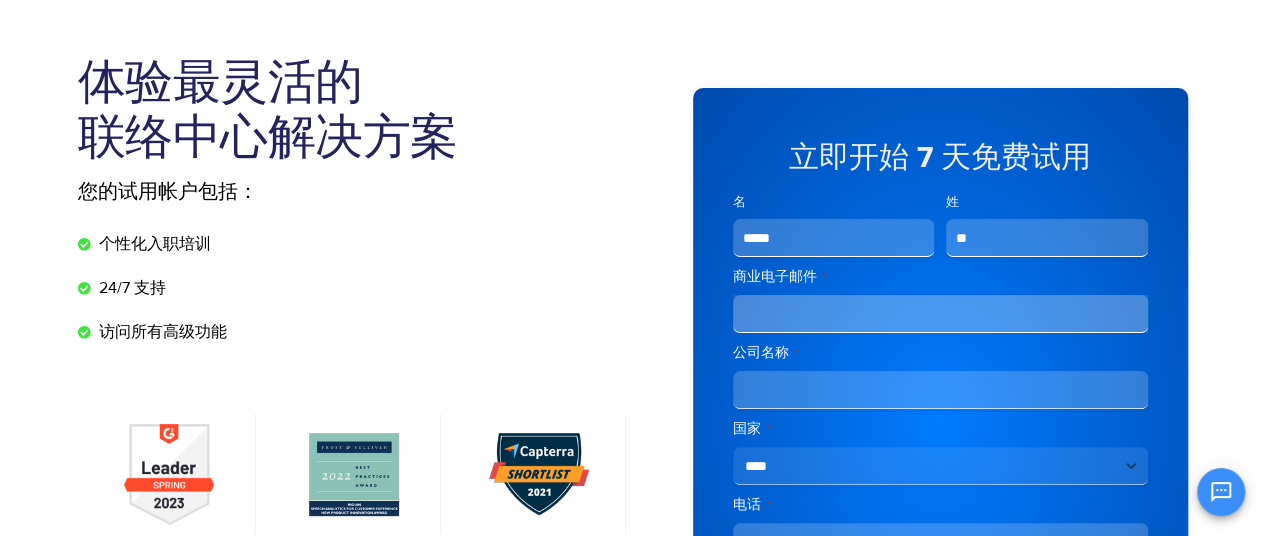 type on "*" 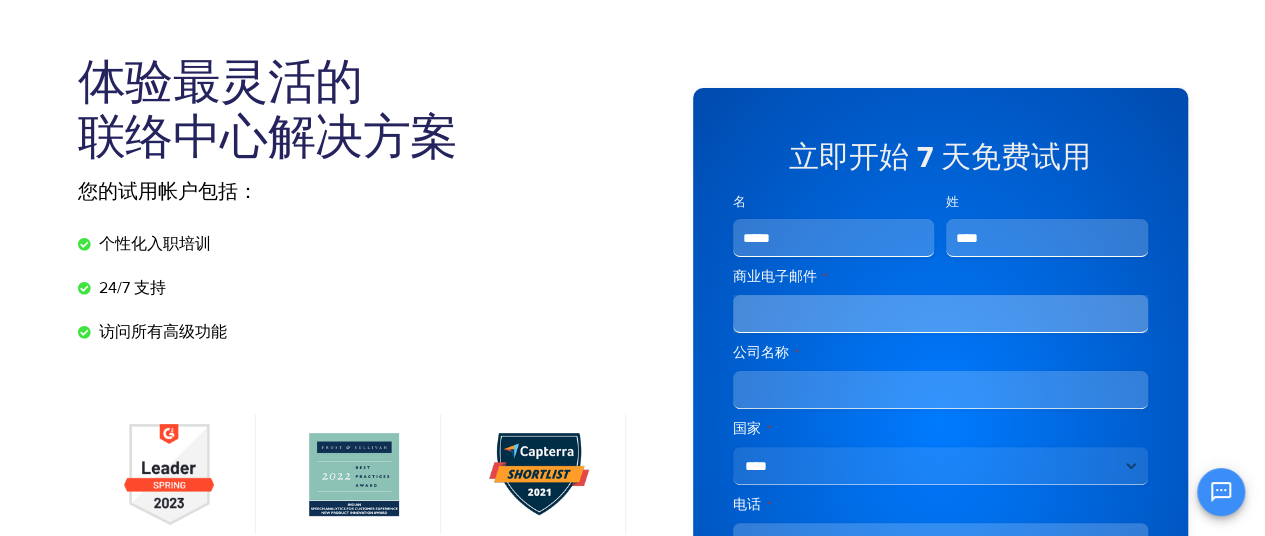 type on "****" 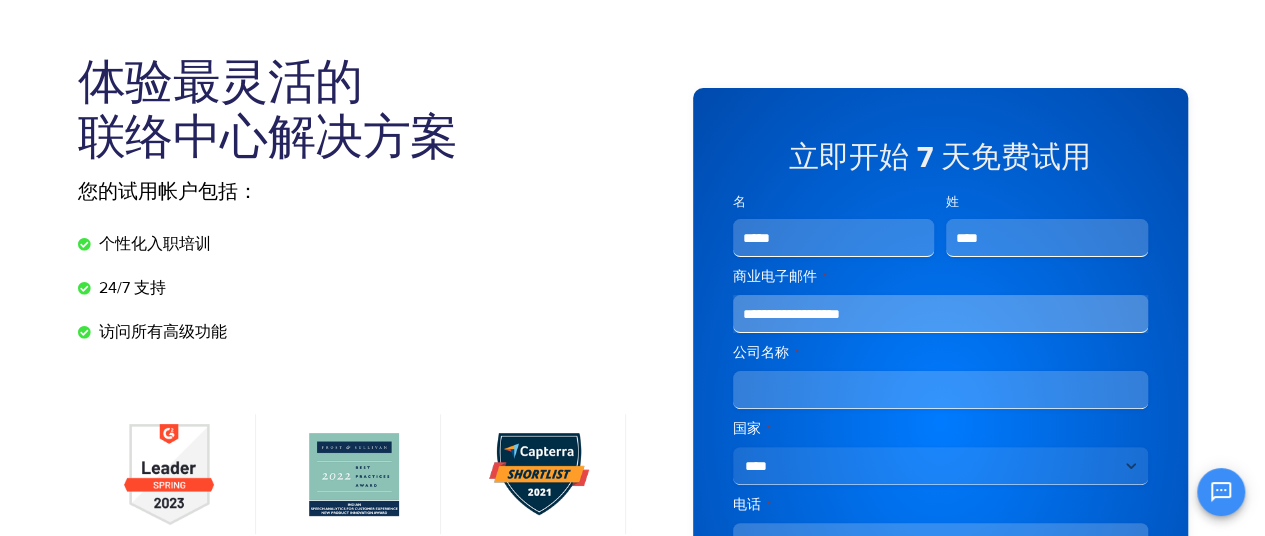type on "**********" 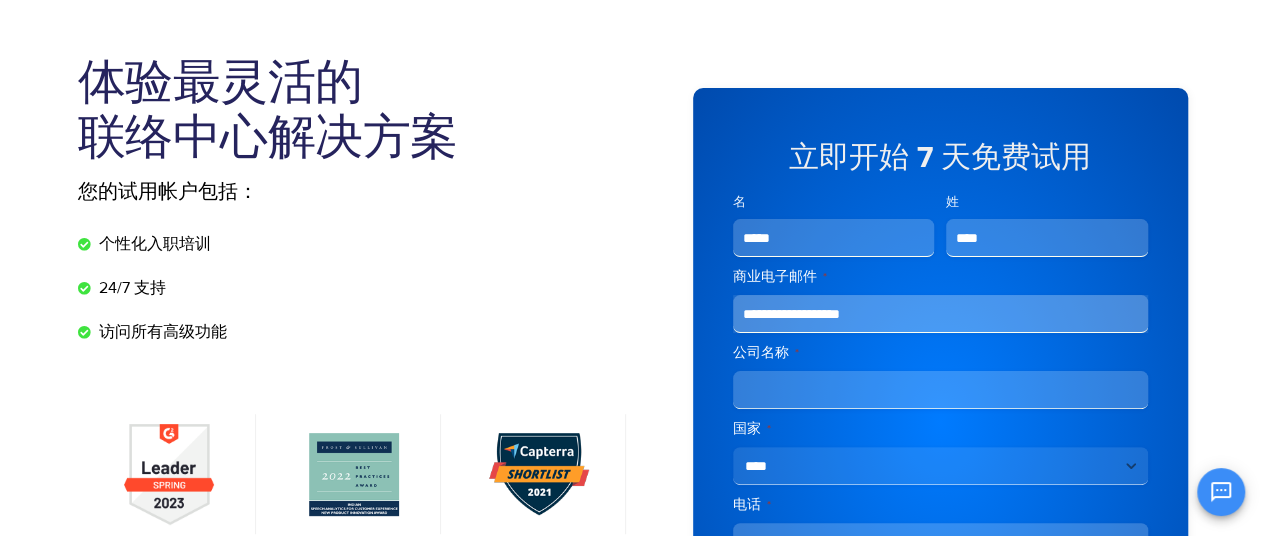 click on "**********" at bounding box center (940, 430) 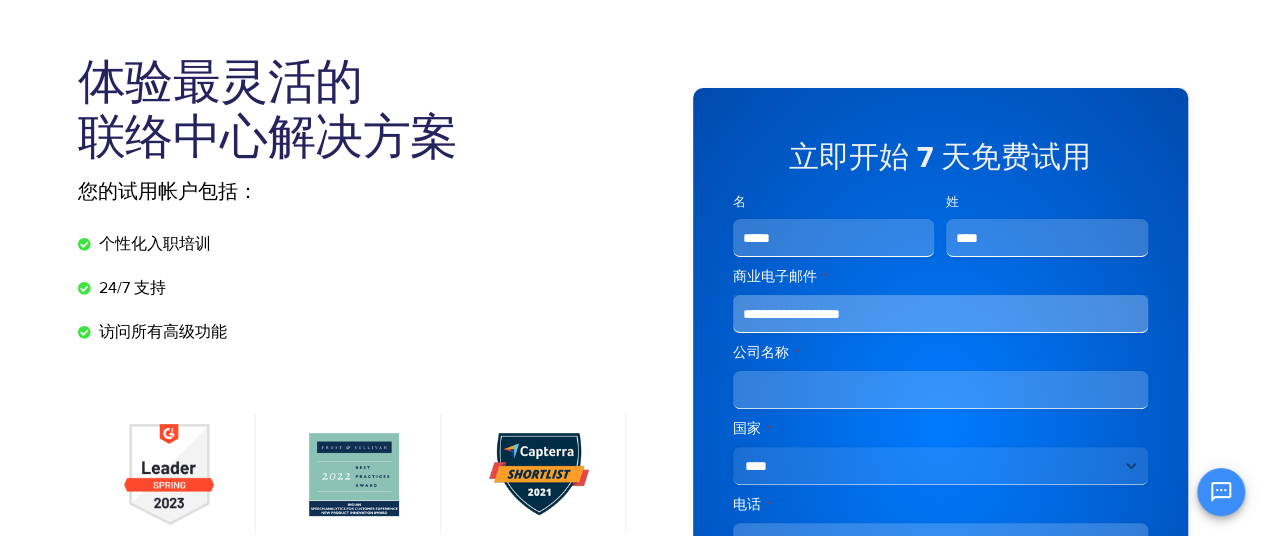 paste on "**********" 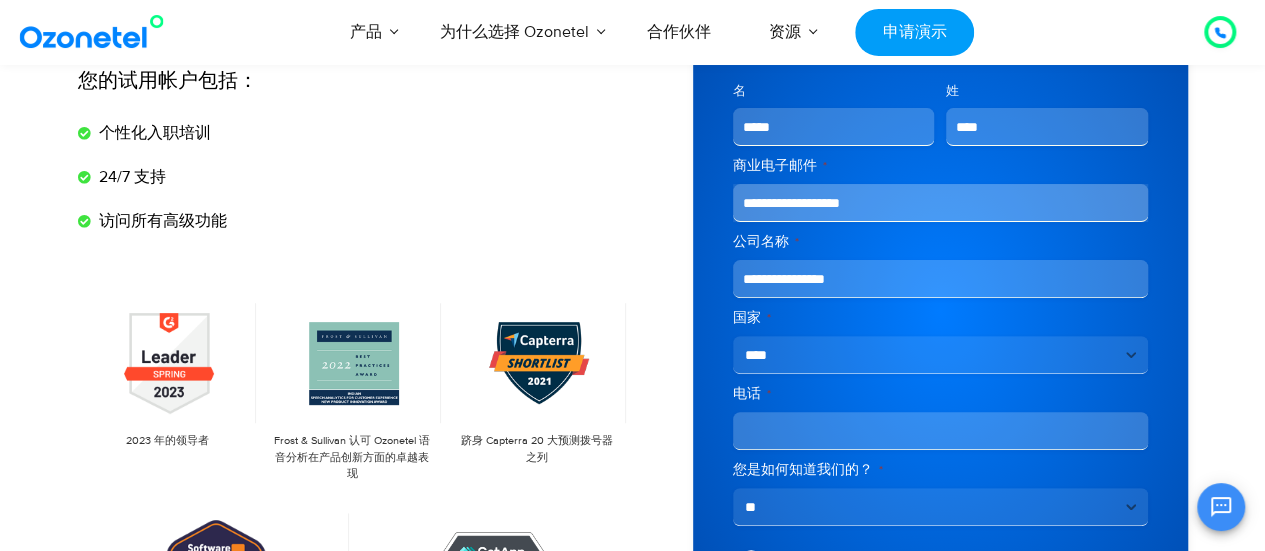 scroll, scrollTop: 300, scrollLeft: 0, axis: vertical 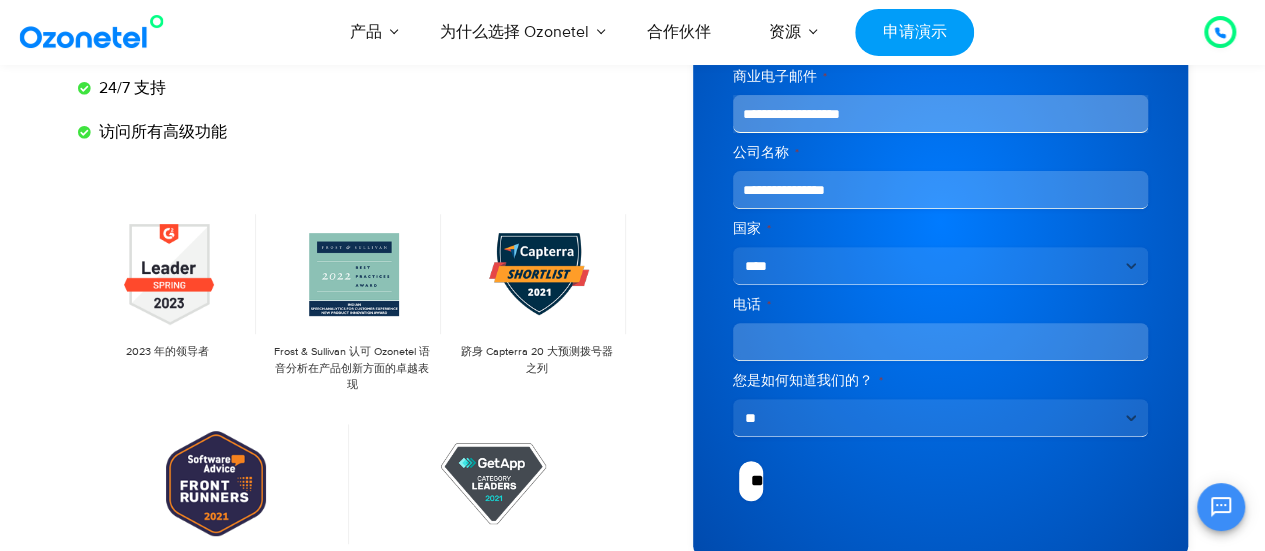 type on "**********" 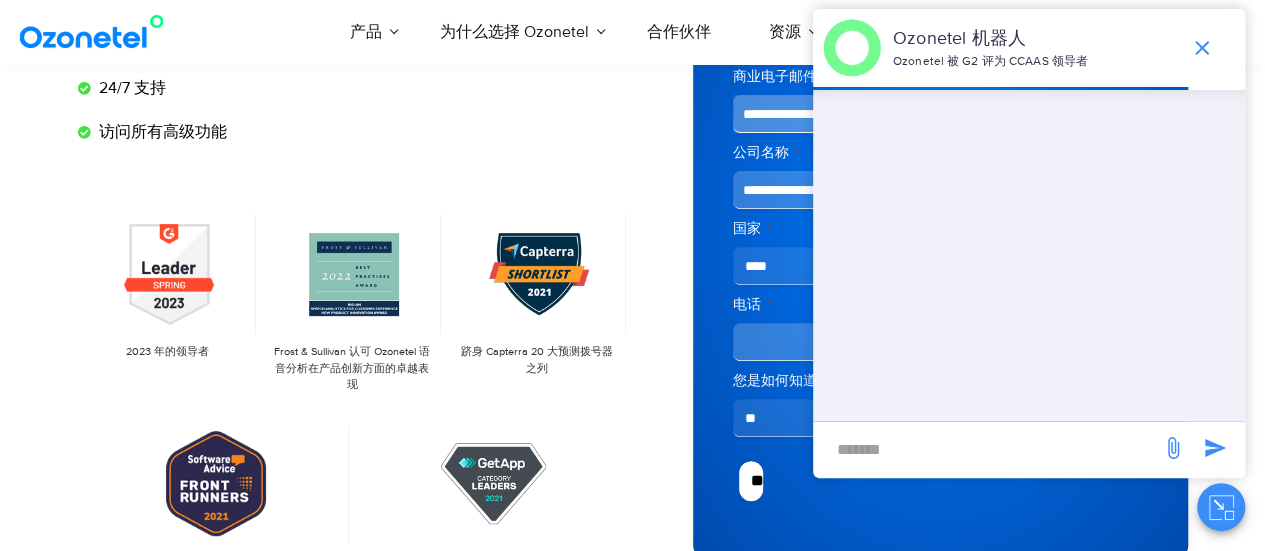 click 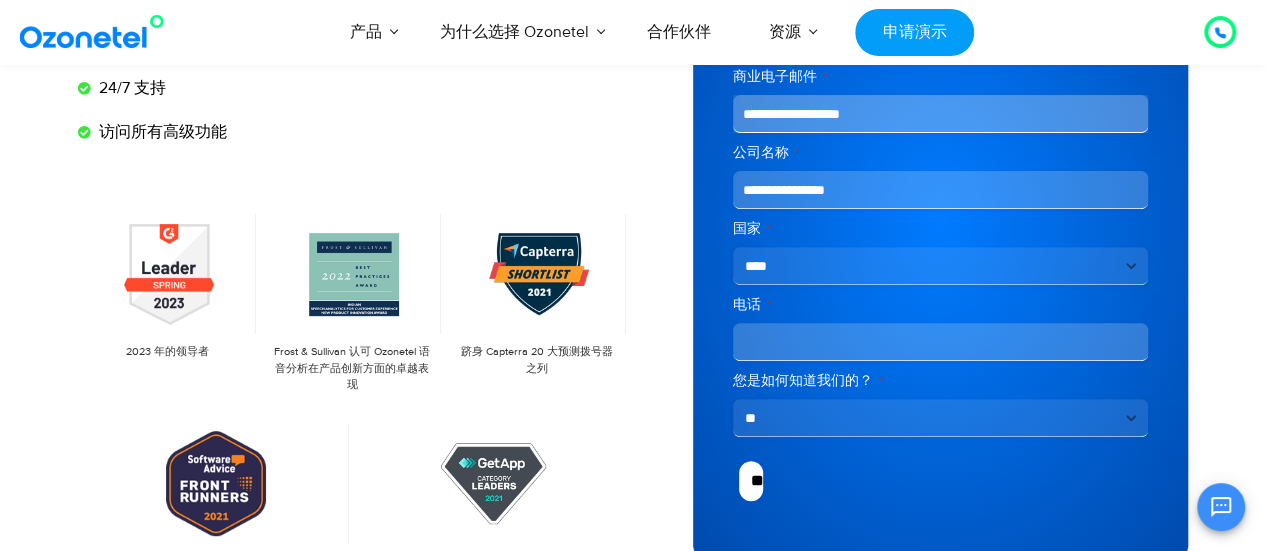 click on "电话 *" at bounding box center (940, 342) 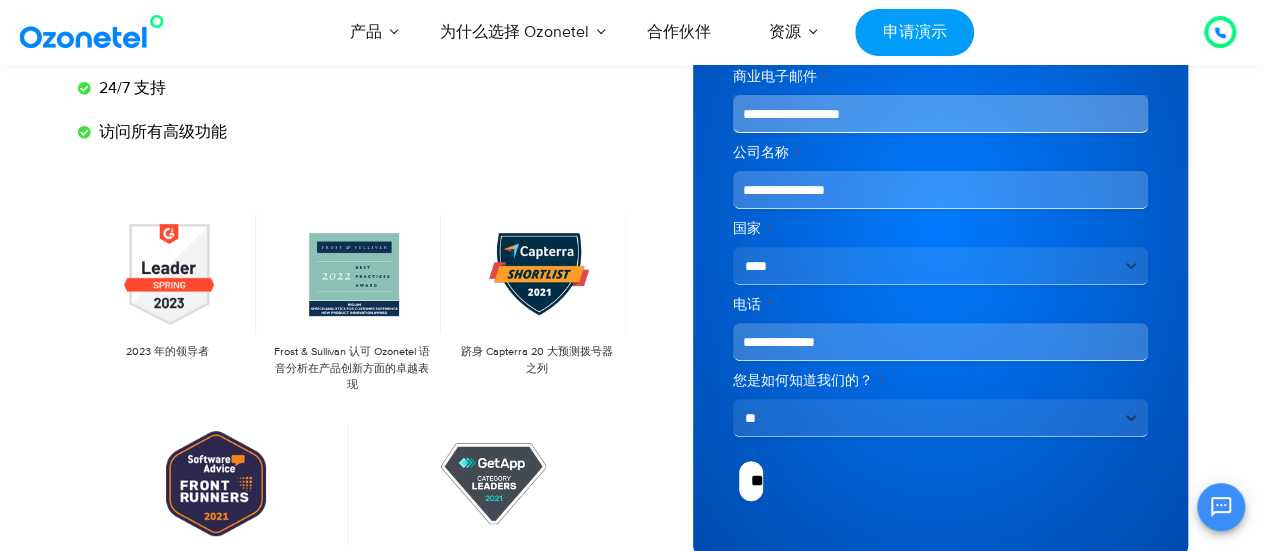 type on "**********" 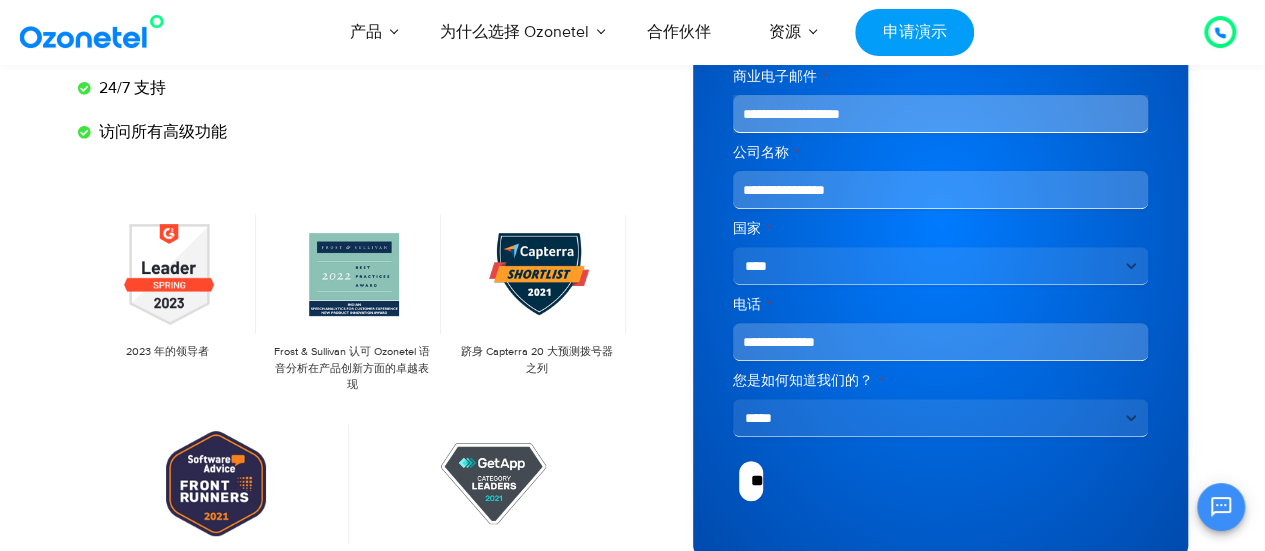 click on "**********" at bounding box center (940, 418) 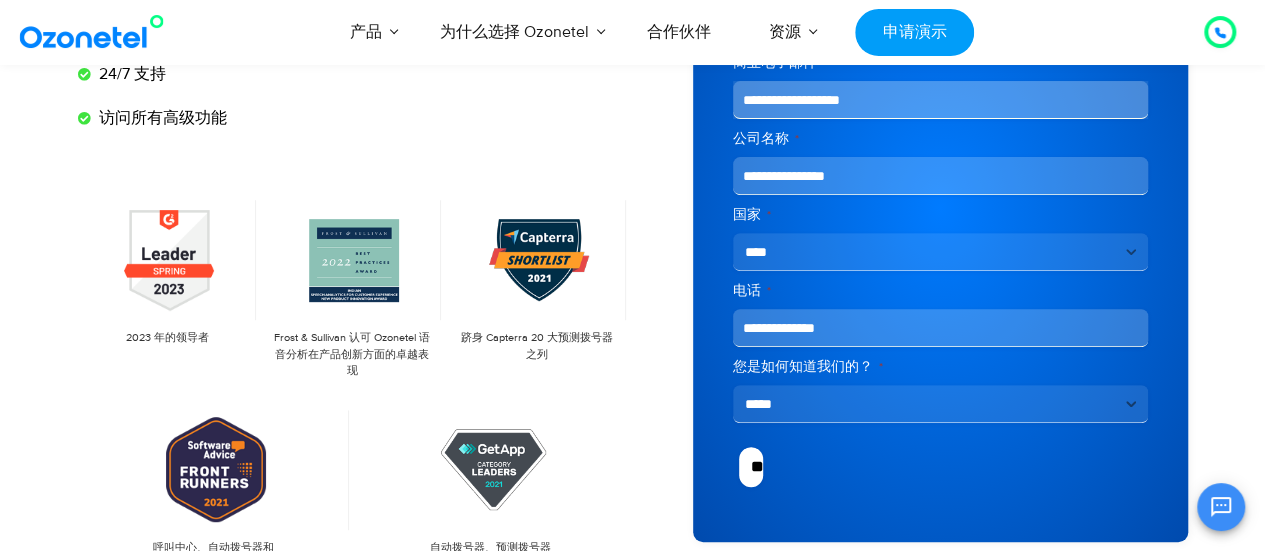 scroll, scrollTop: 500, scrollLeft: 0, axis: vertical 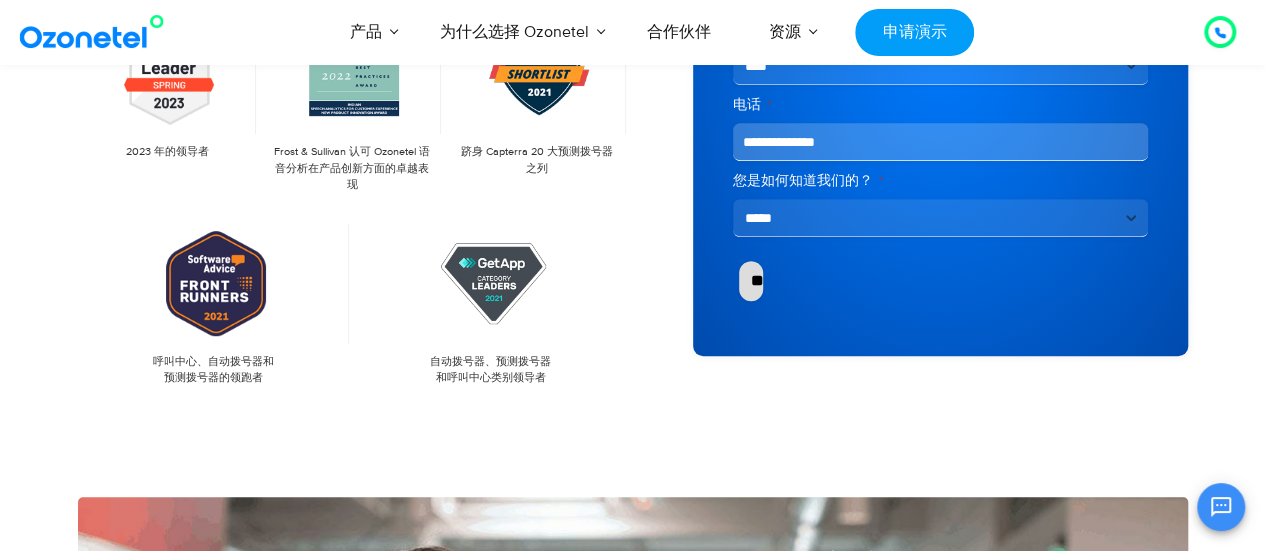 click on "**" at bounding box center [751, 281] 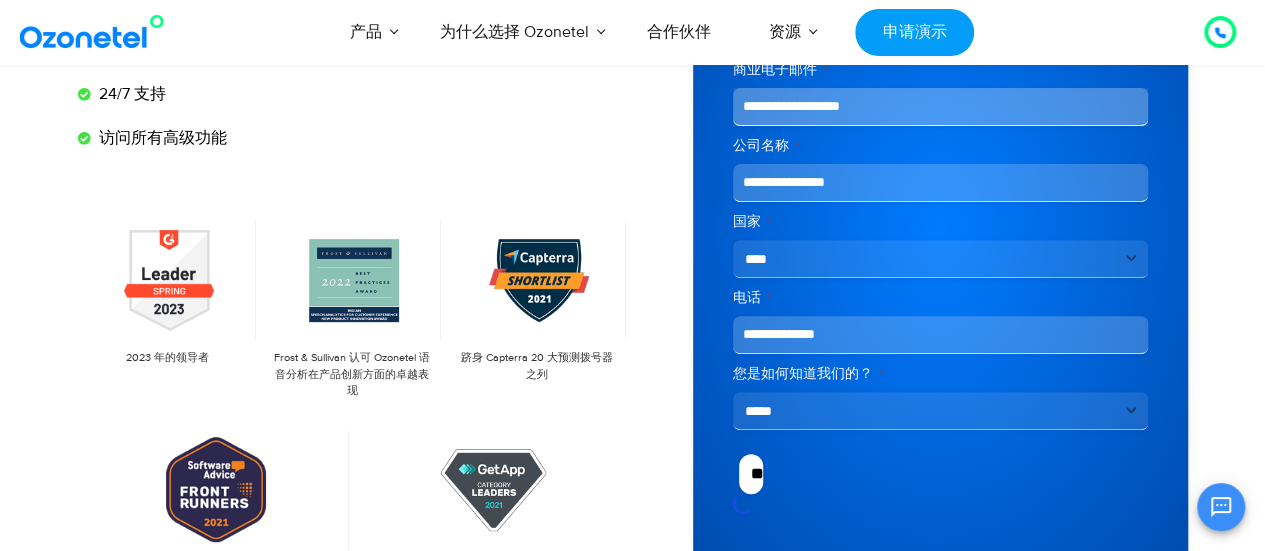 scroll, scrollTop: 211, scrollLeft: 0, axis: vertical 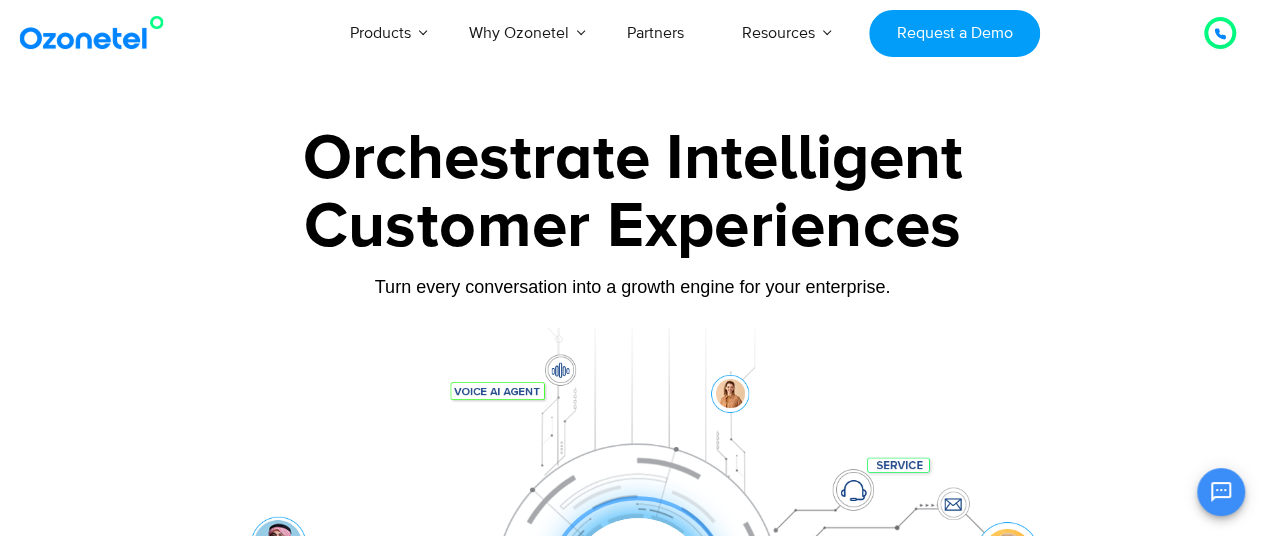 click at bounding box center [1221, 492] 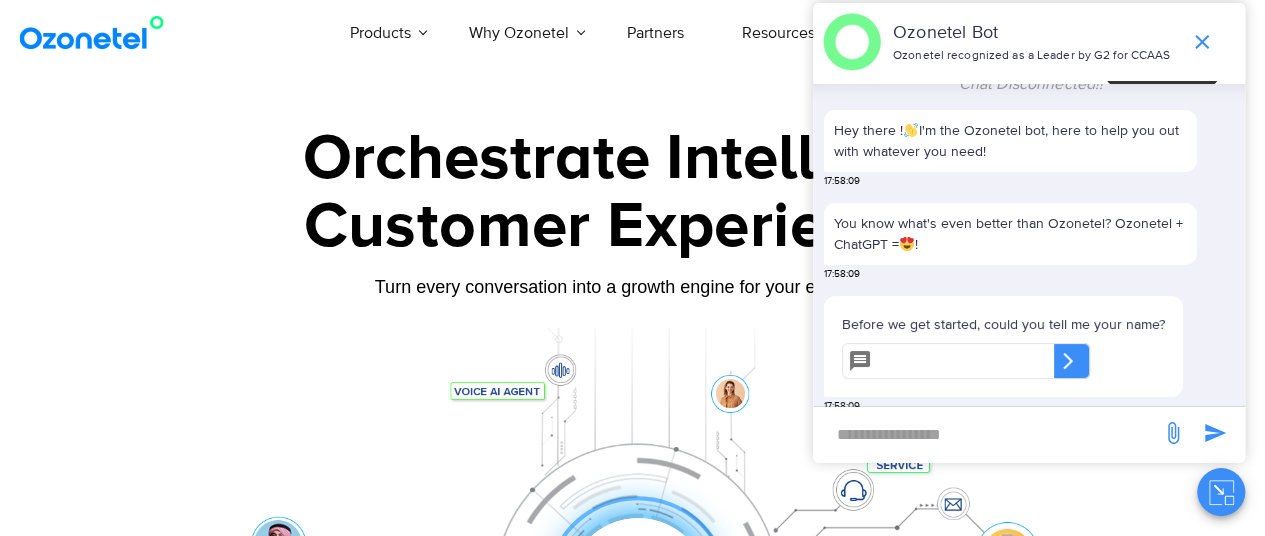 scroll, scrollTop: 24, scrollLeft: 0, axis: vertical 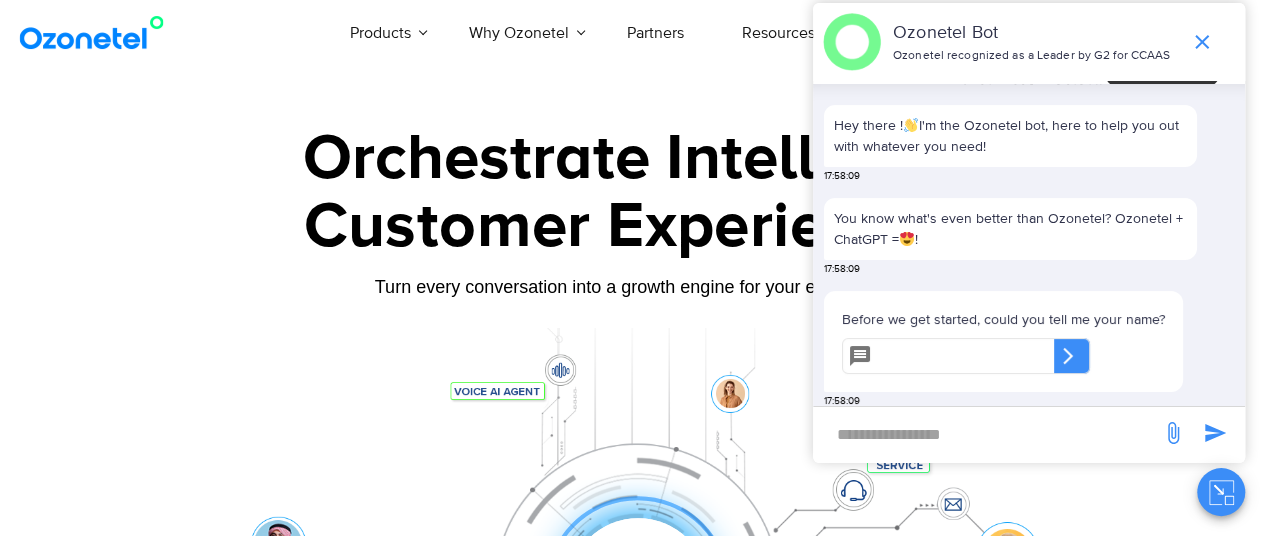 click at bounding box center [967, 356] 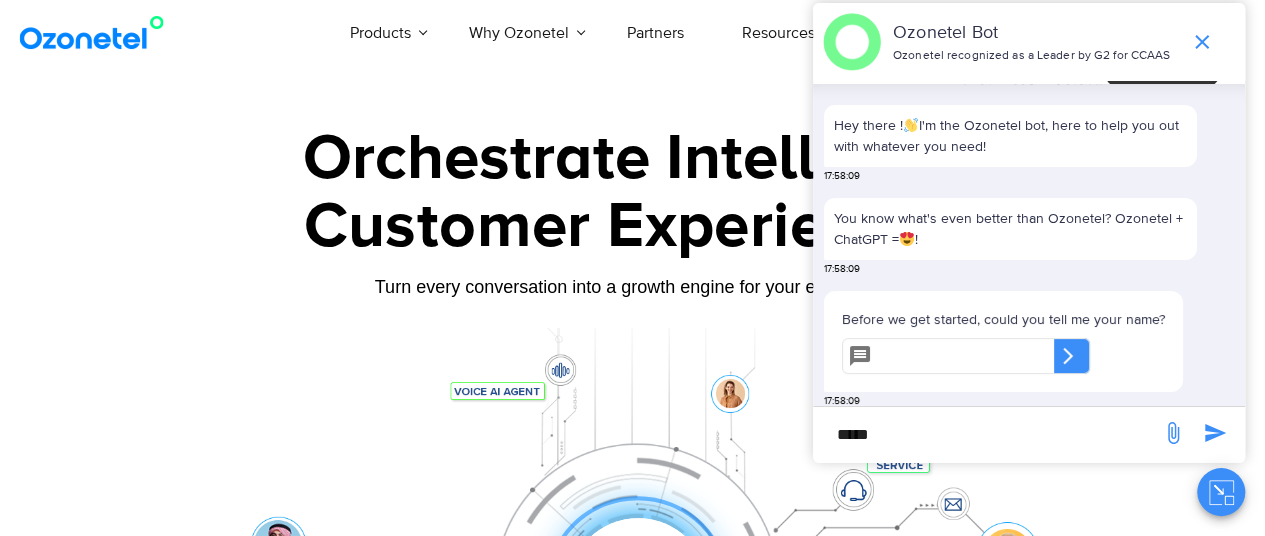 type on "*****" 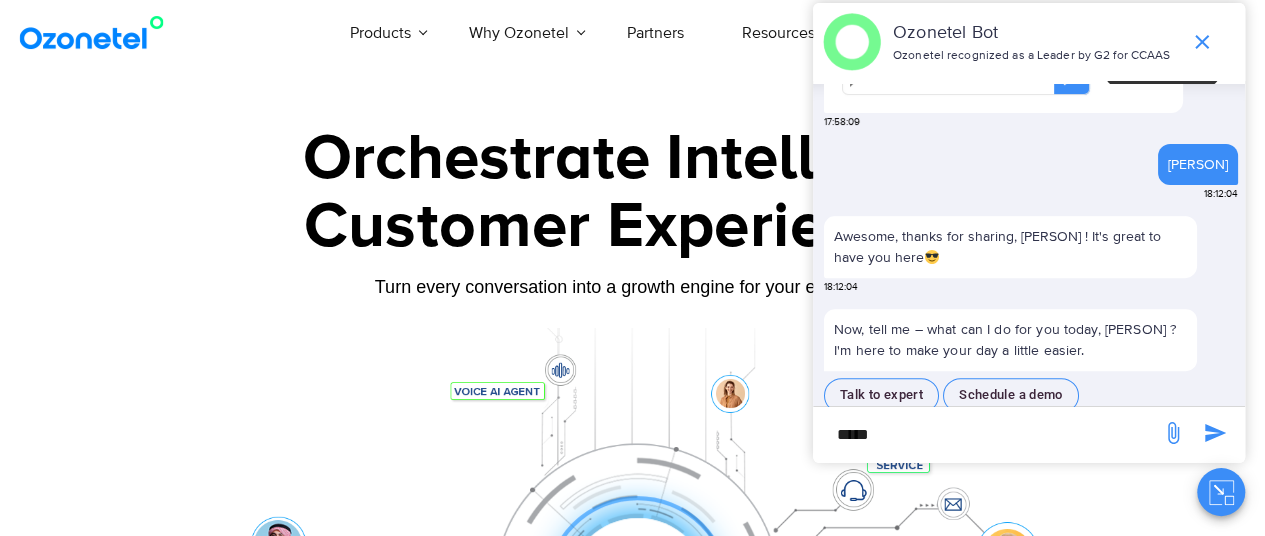 scroll, scrollTop: 335, scrollLeft: 0, axis: vertical 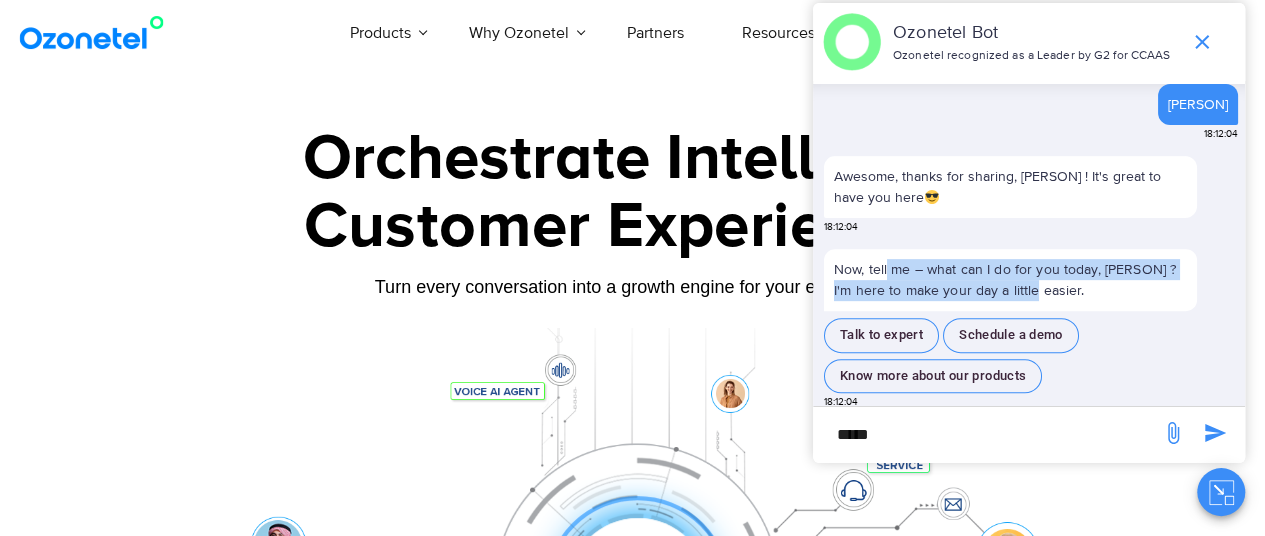 drag, startPoint x: 888, startPoint y: 258, endPoint x: 1036, endPoint y: 278, distance: 149.34523 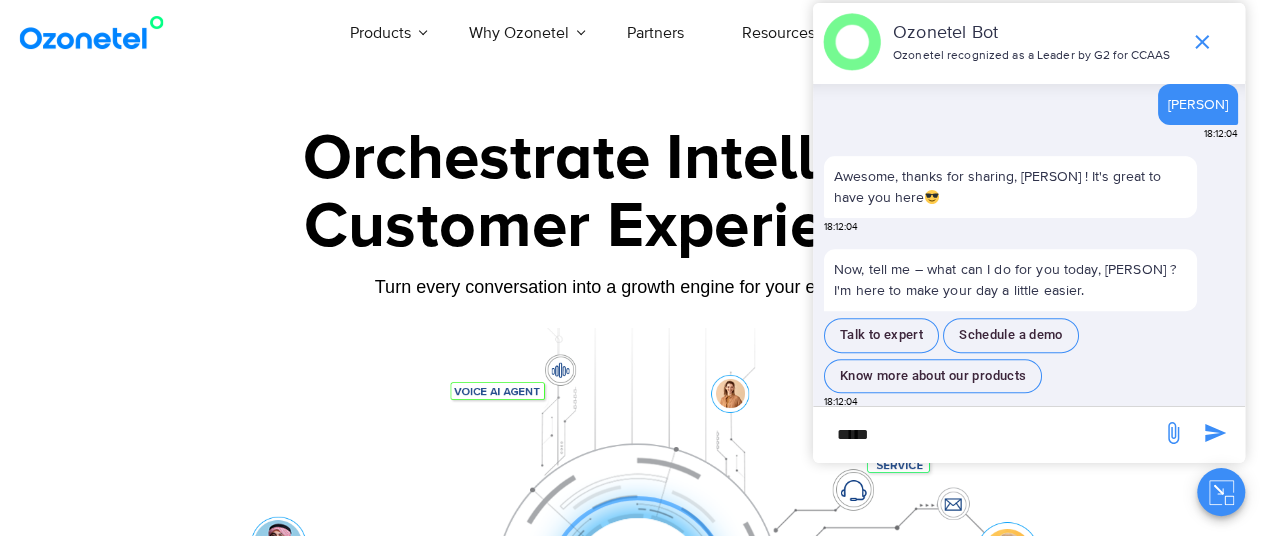 click on "Now, tell me – what can I do for you today, jerry ? I'm here to make your day a little easier." at bounding box center [1010, 280] 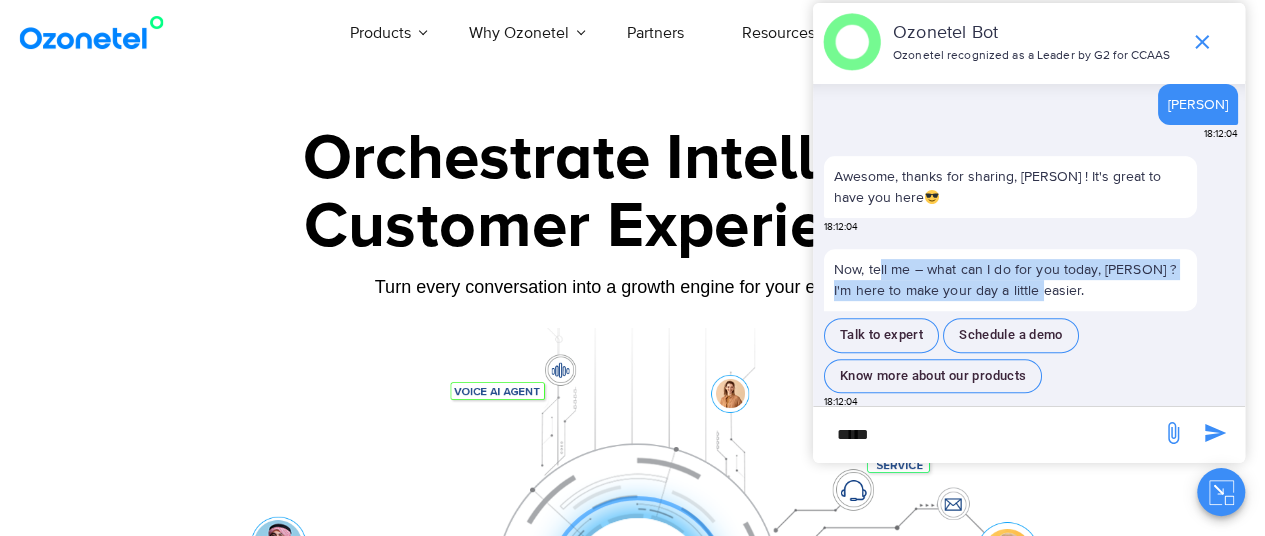 drag, startPoint x: 1038, startPoint y: 278, endPoint x: 878, endPoint y: 263, distance: 160.70158 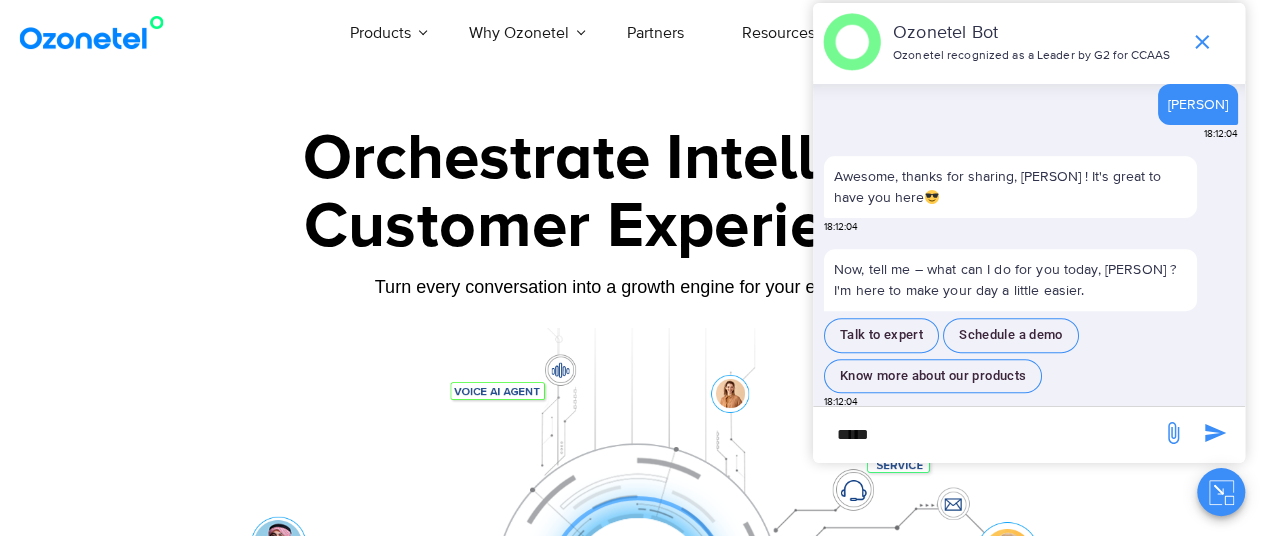 click on "Now, tell me – what can I do for you today, jerry ? I'm here to make your day a little easier." at bounding box center (1010, 280) 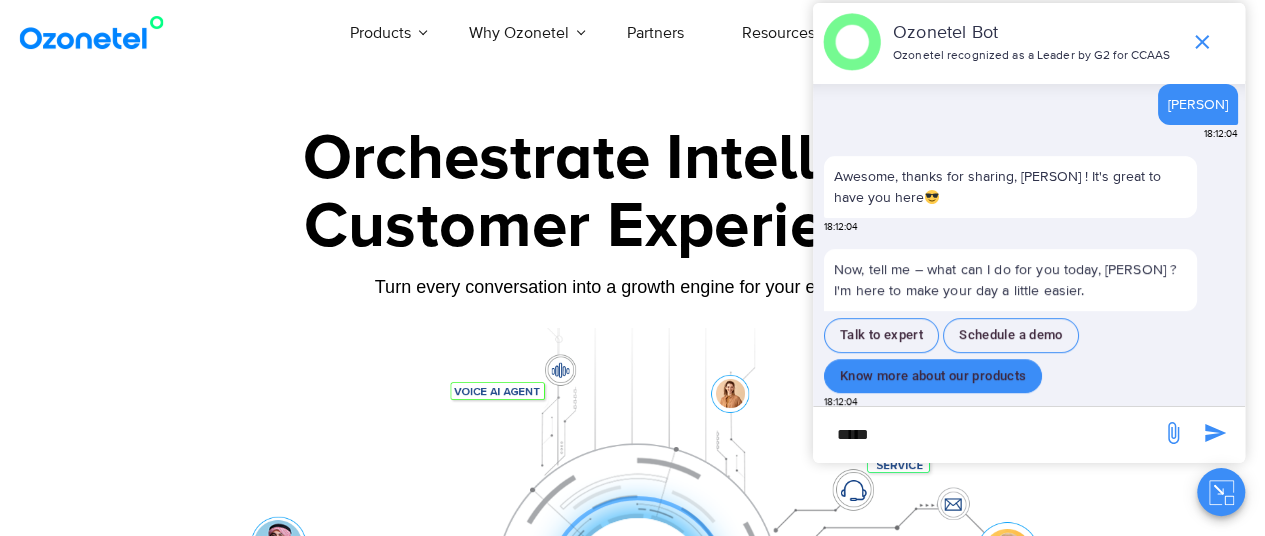 click on "Know more about our products" at bounding box center (933, 376) 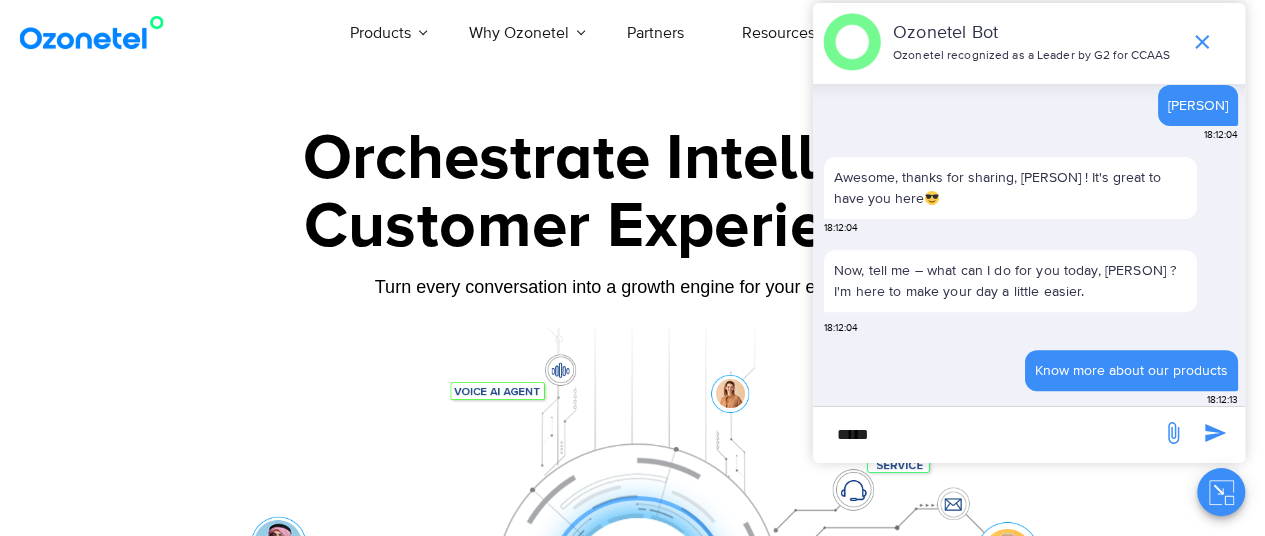 scroll, scrollTop: 478, scrollLeft: 0, axis: vertical 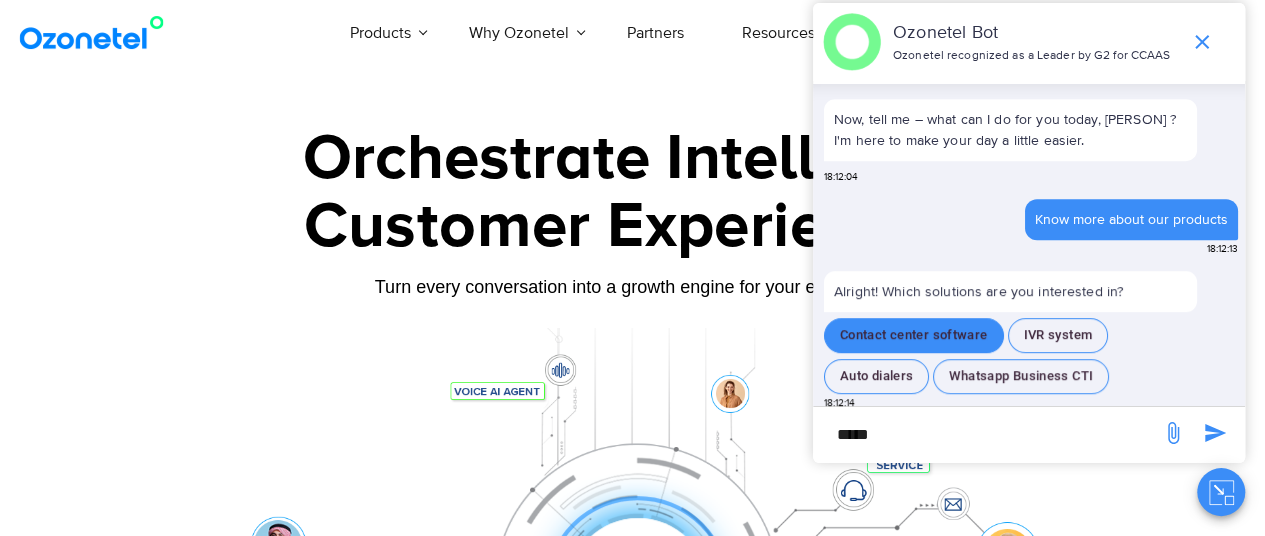 click on "Contact center software" at bounding box center (914, 335) 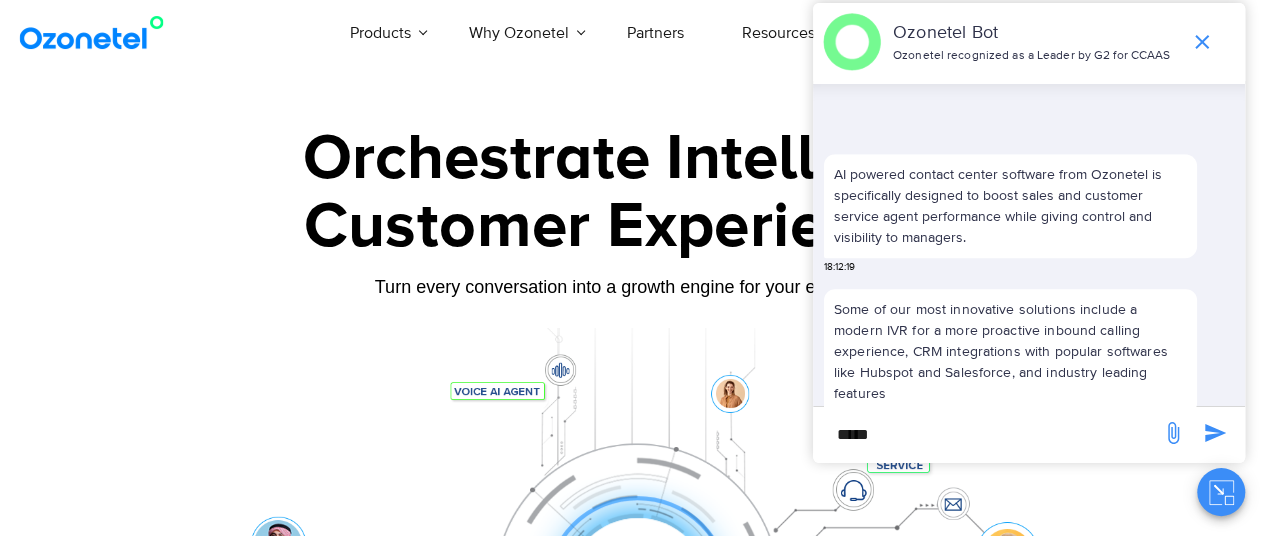 scroll, scrollTop: 772, scrollLeft: 0, axis: vertical 